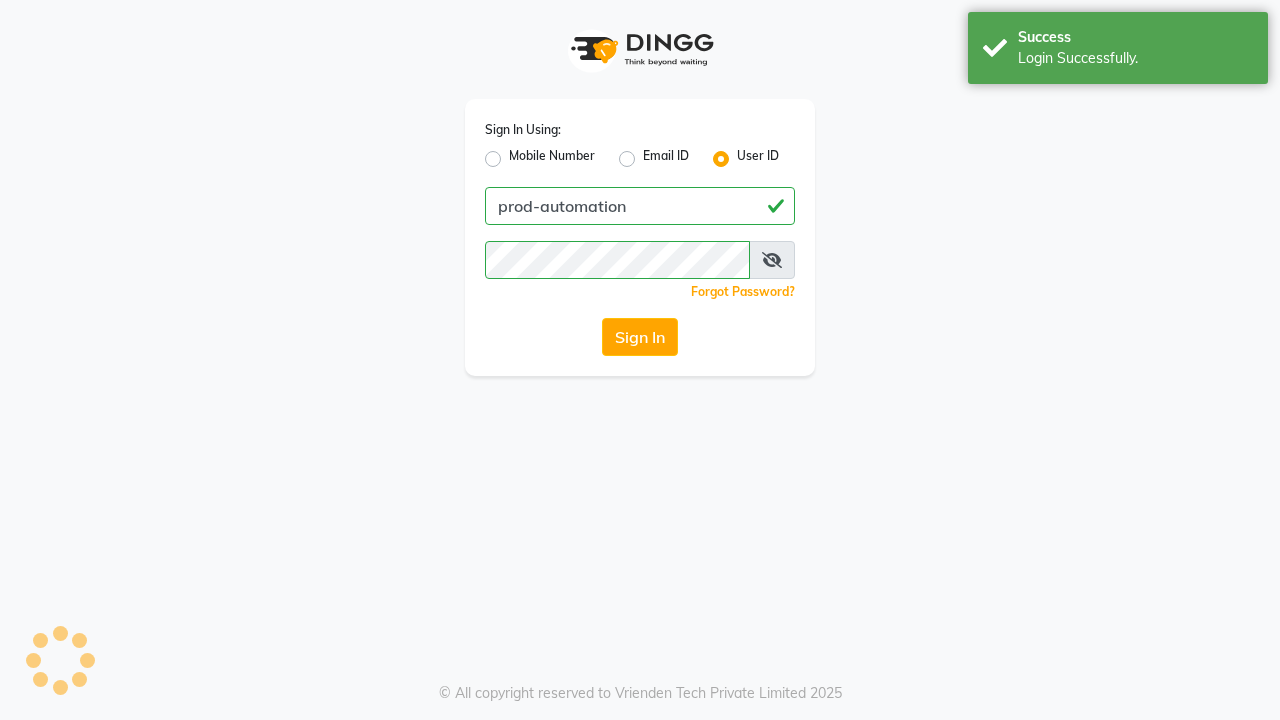 scroll, scrollTop: 0, scrollLeft: 0, axis: both 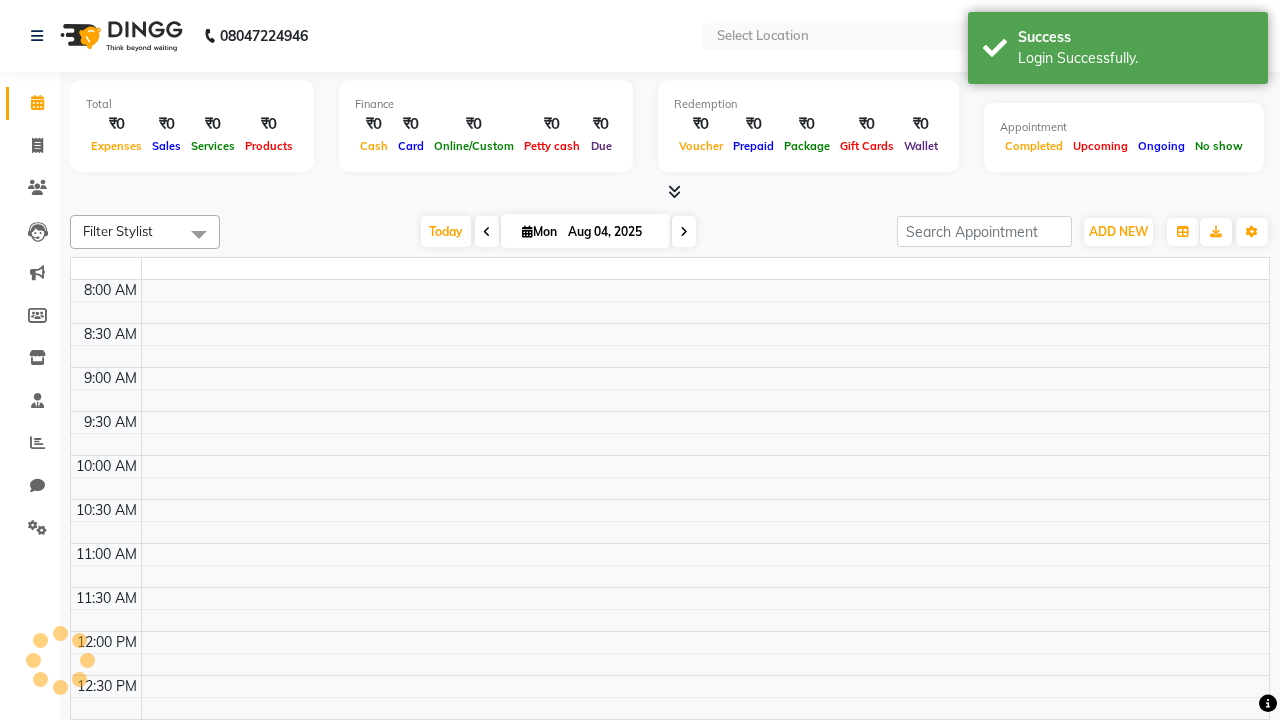 select on "en" 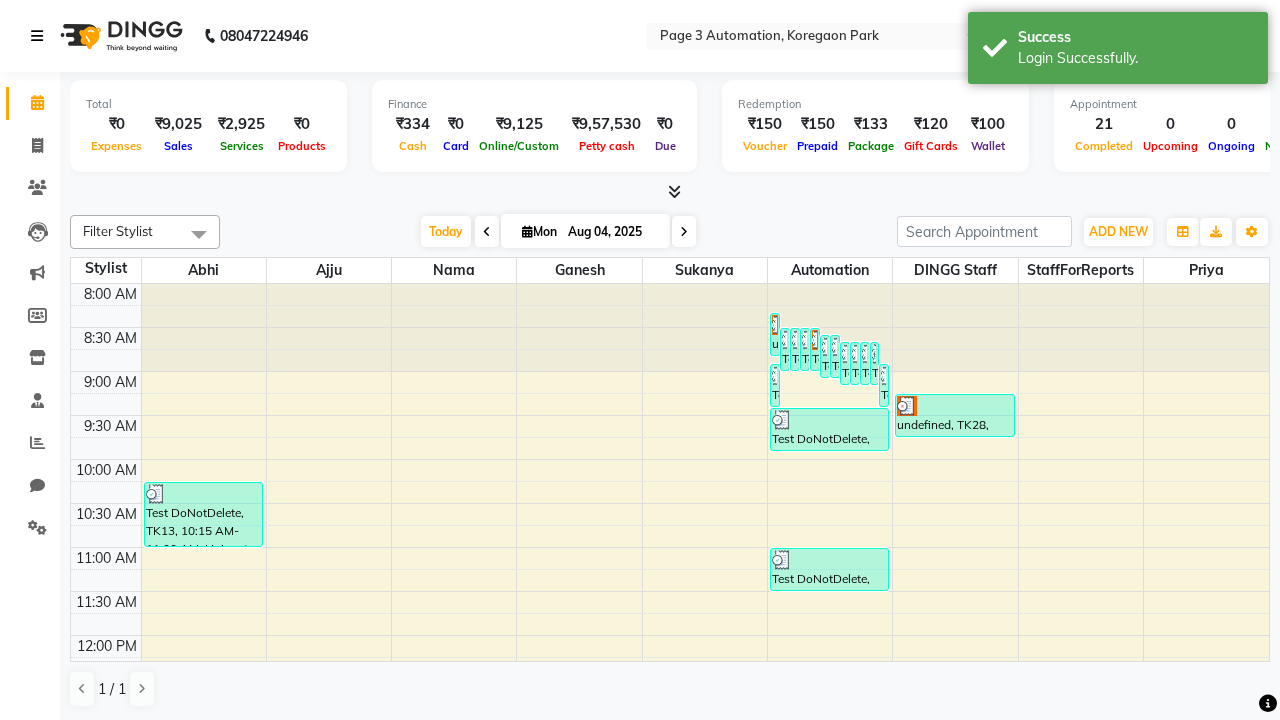 click at bounding box center (37, 36) 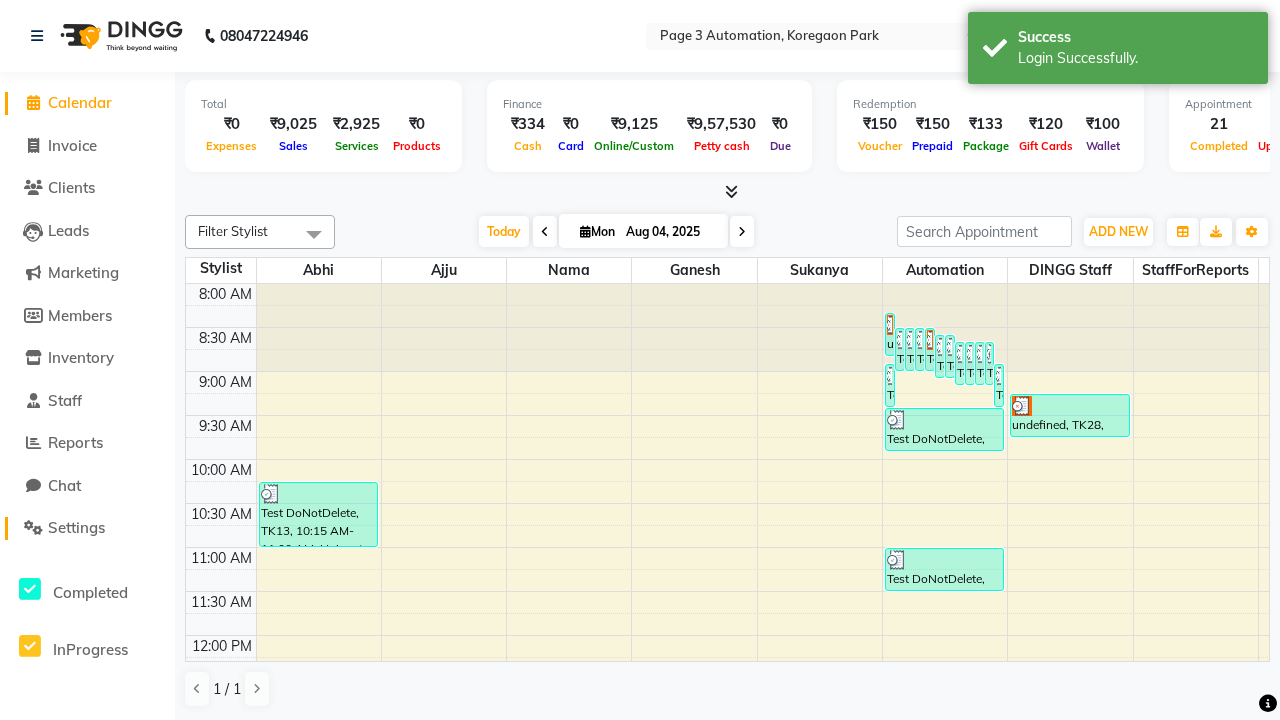 click on "Settings" 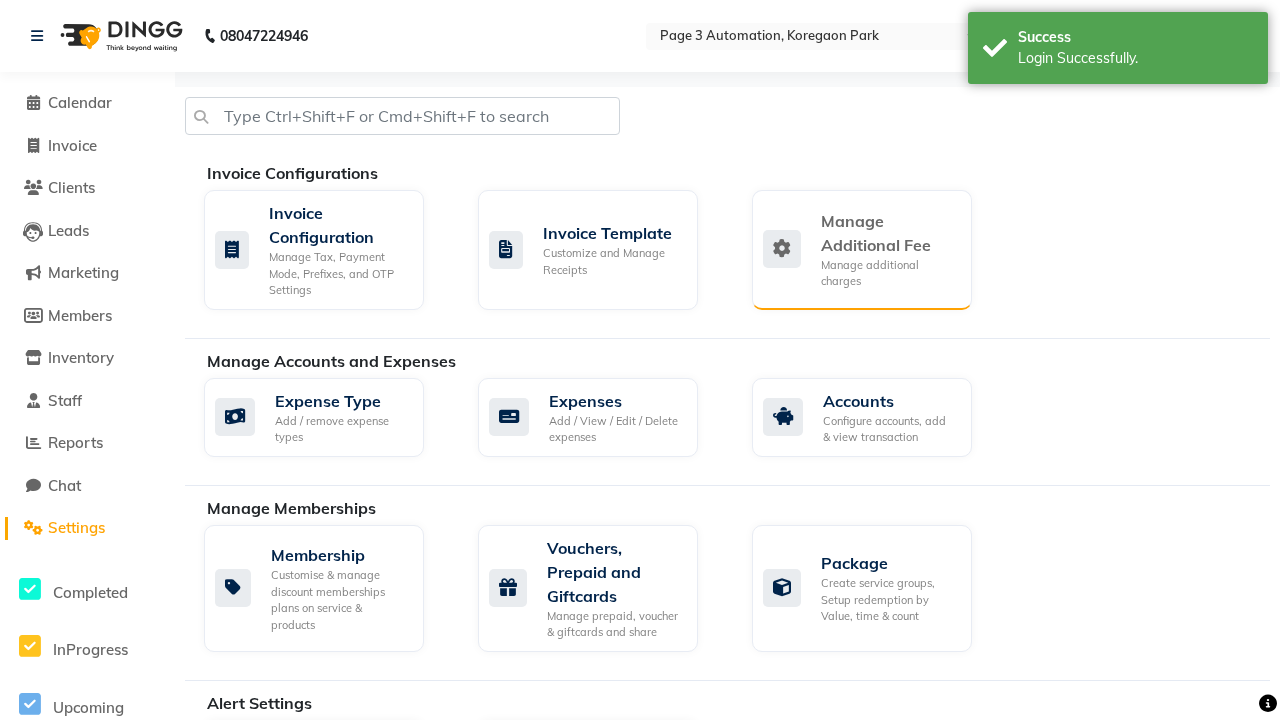click on "Manage Additional Fee" 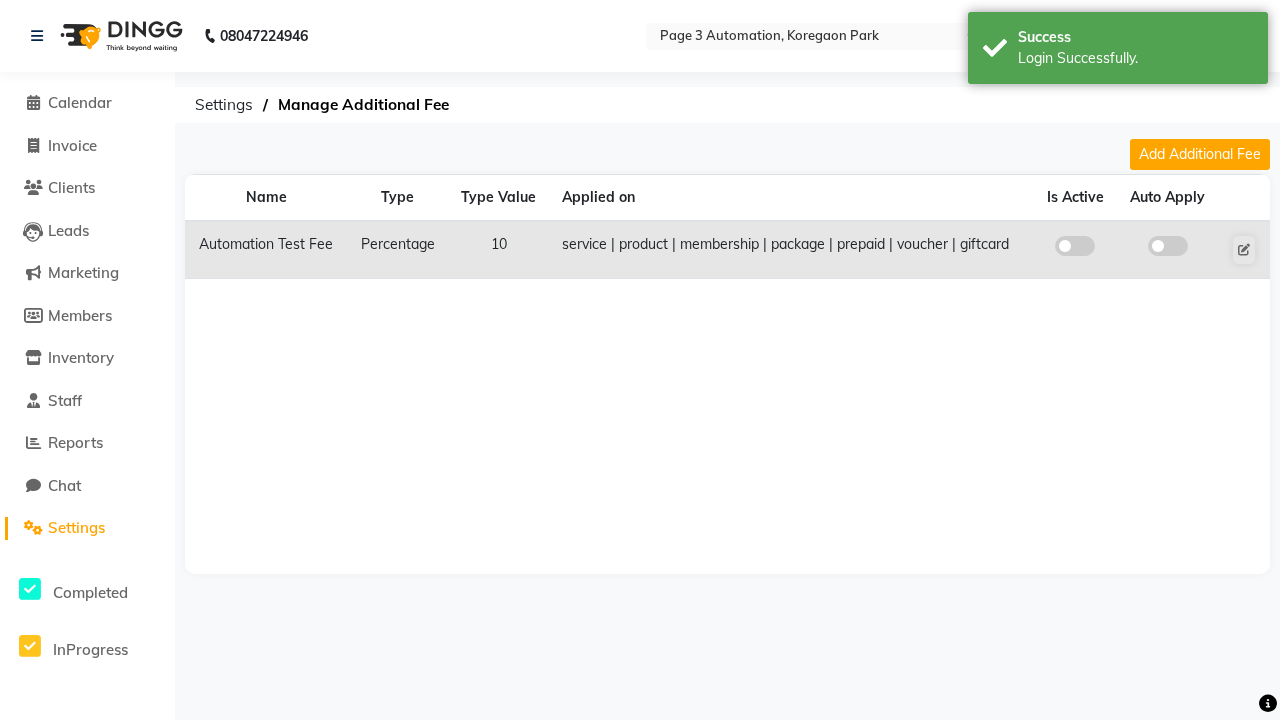 click 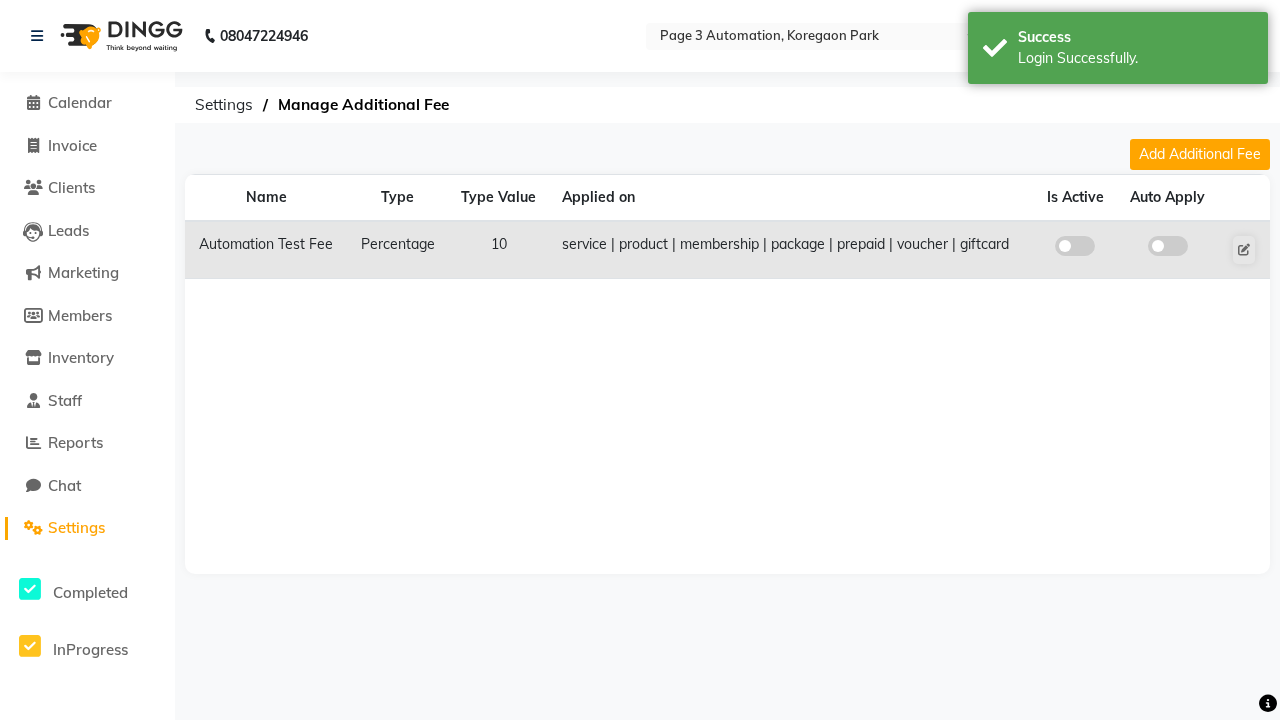 click 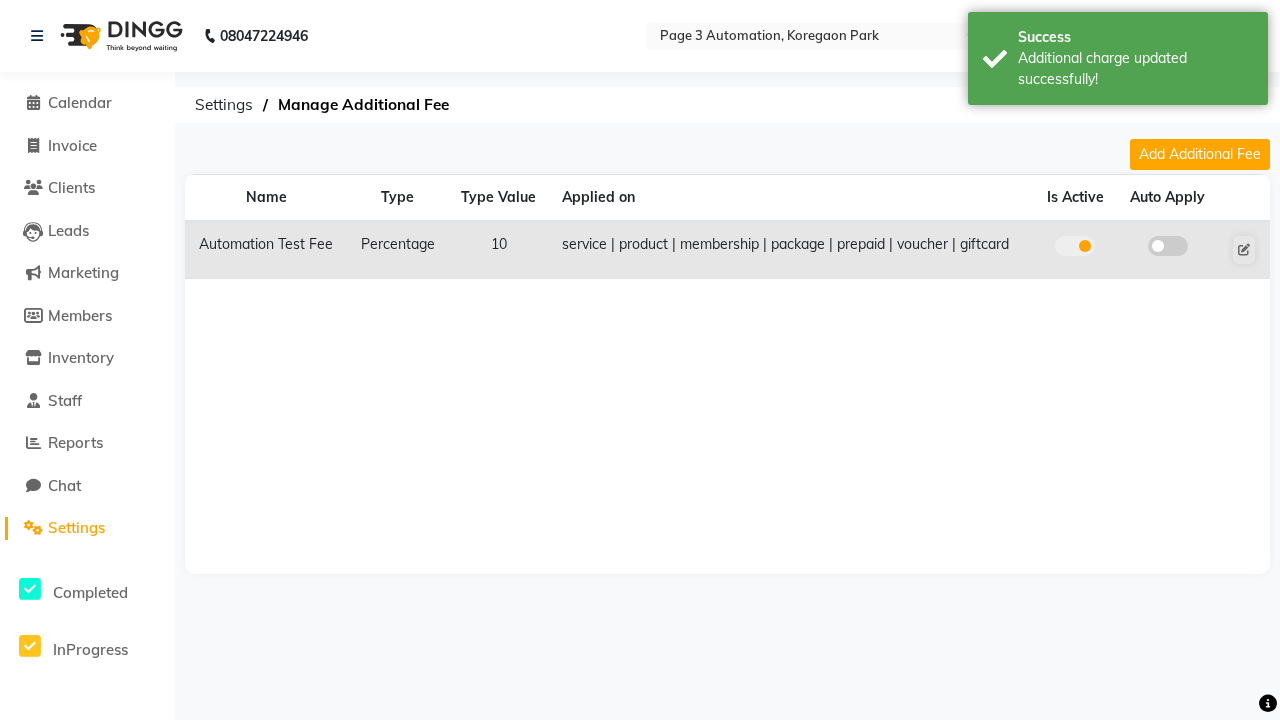 click 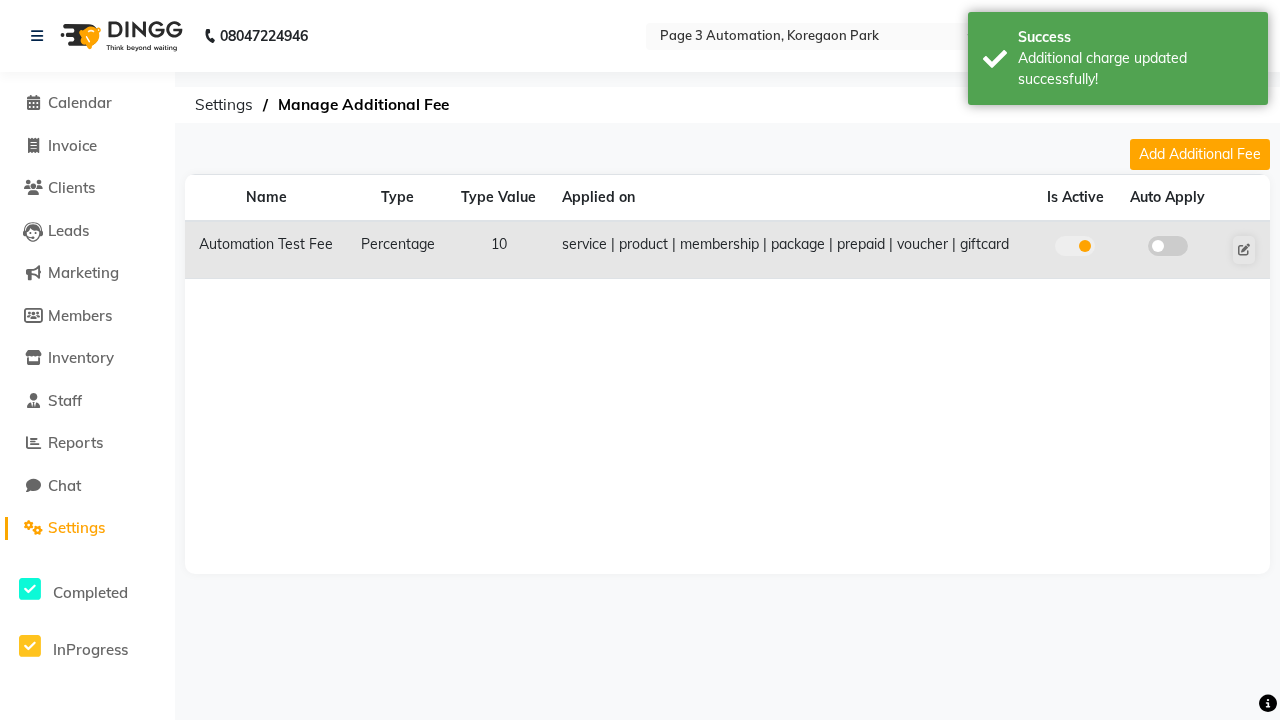 click 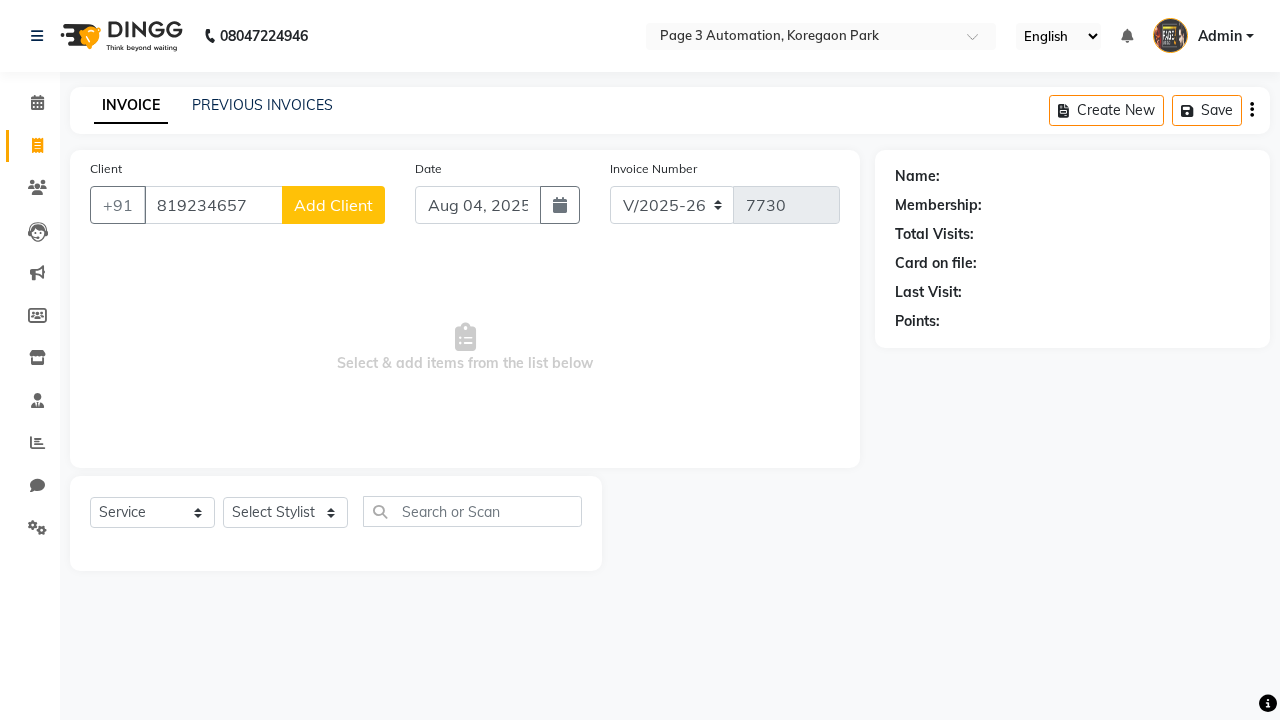 select on "2774" 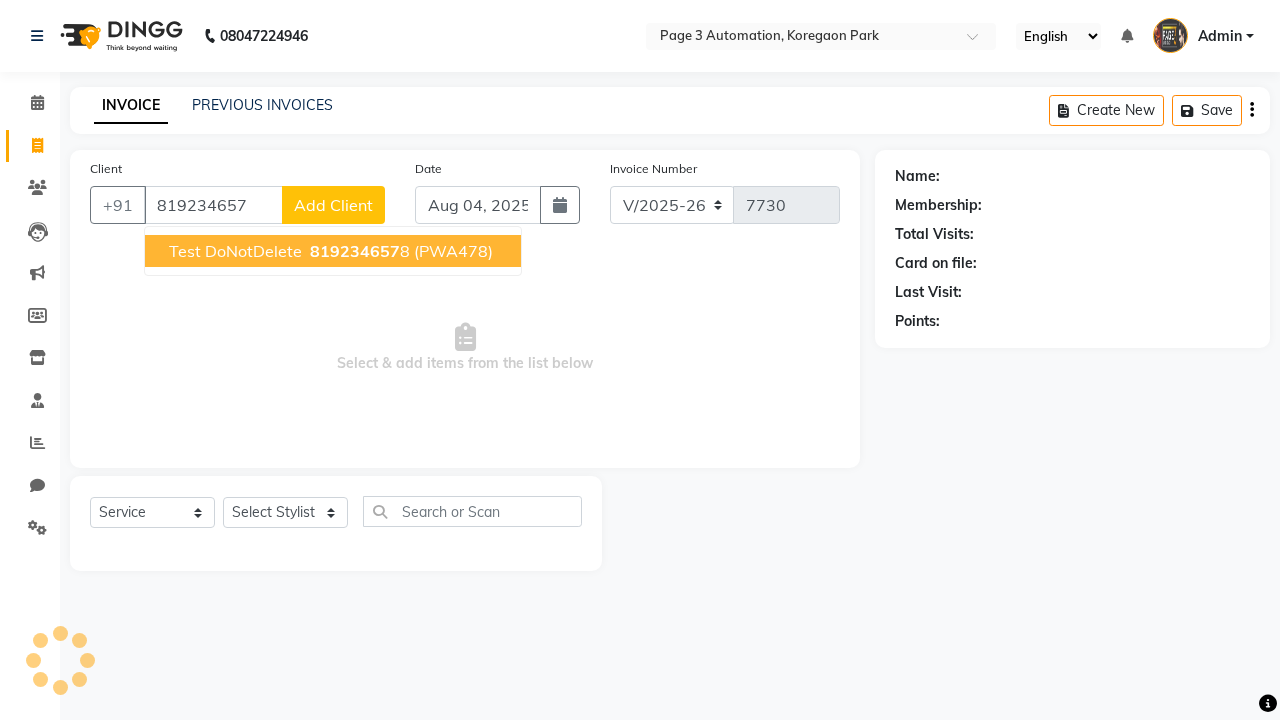 scroll, scrollTop: 0, scrollLeft: 0, axis: both 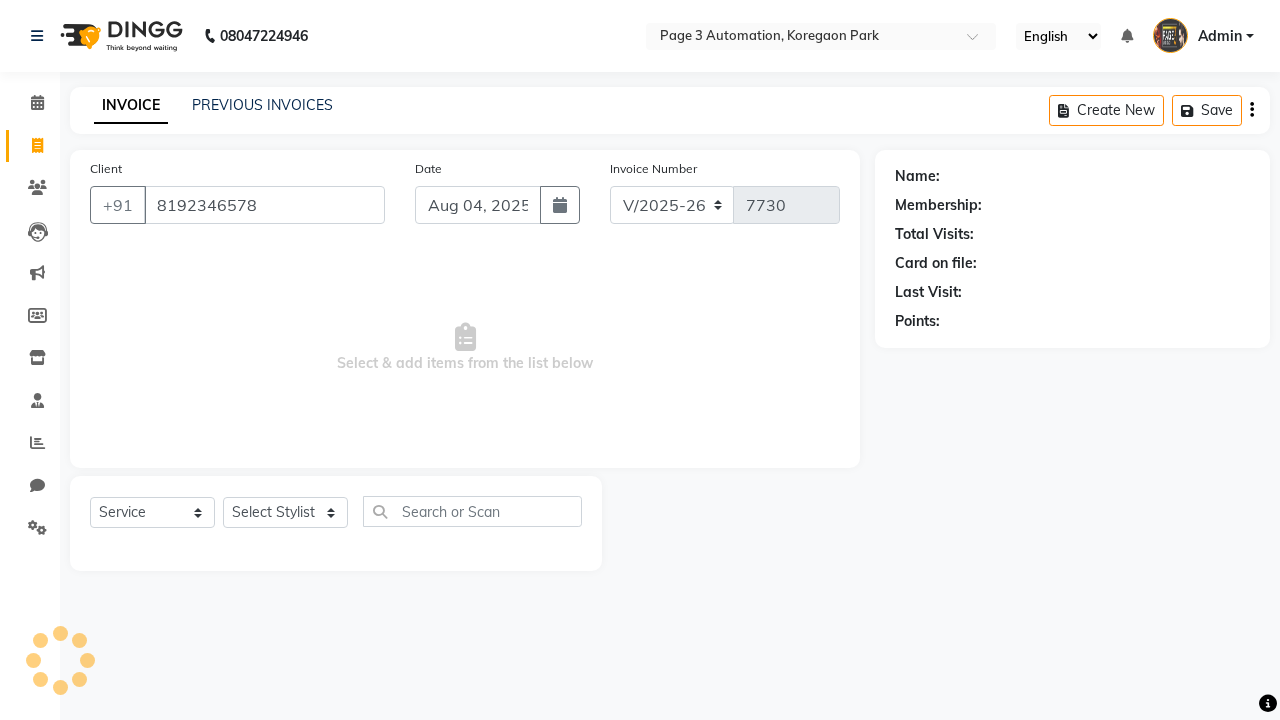 type on "8192346578" 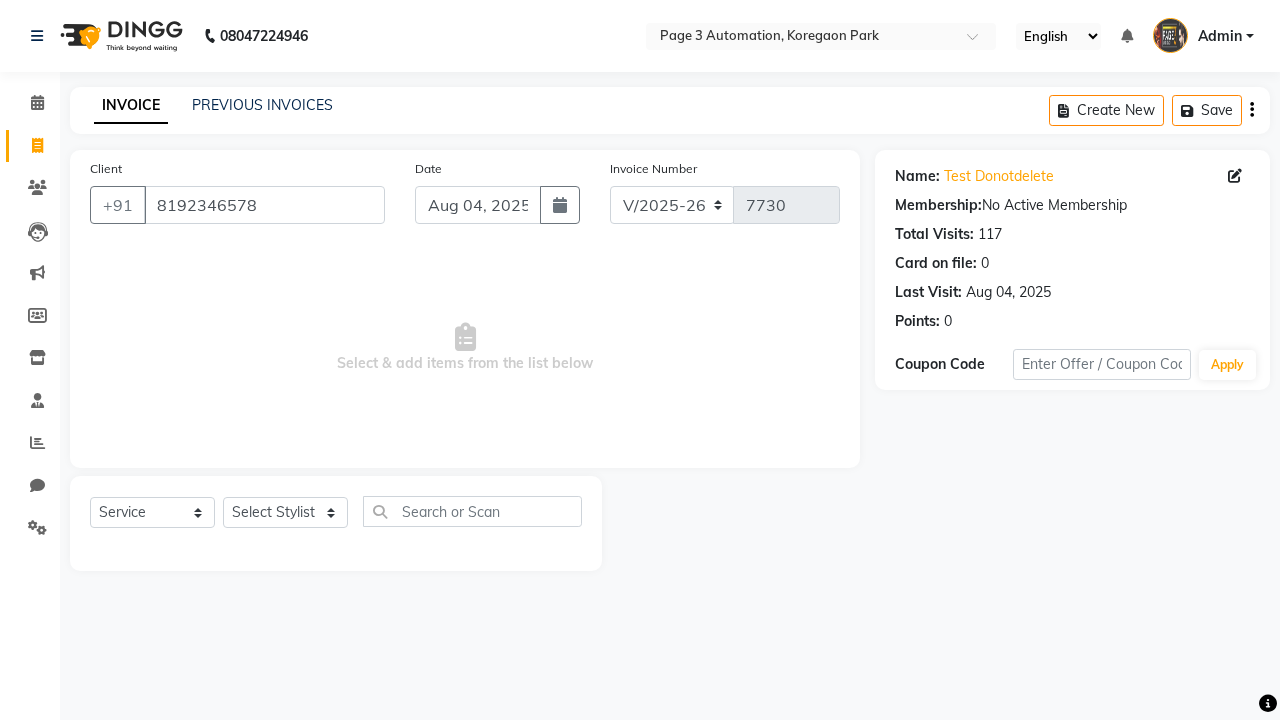 select on "71572" 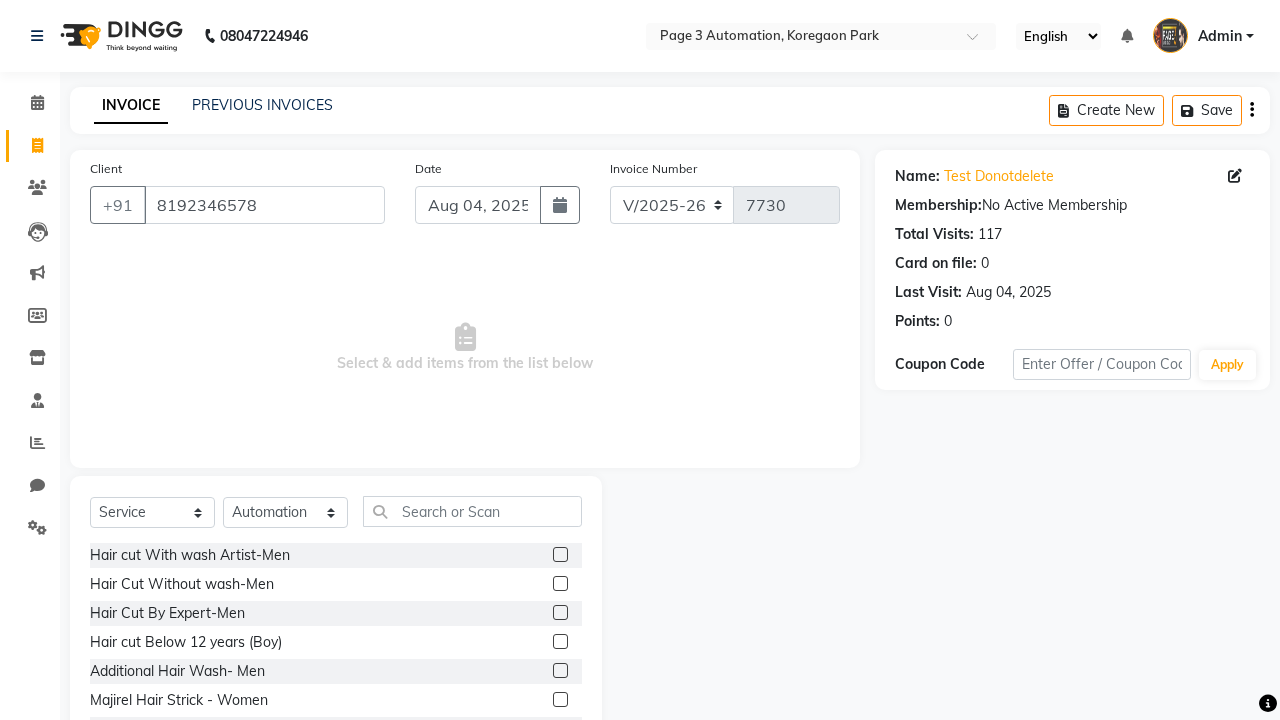 click 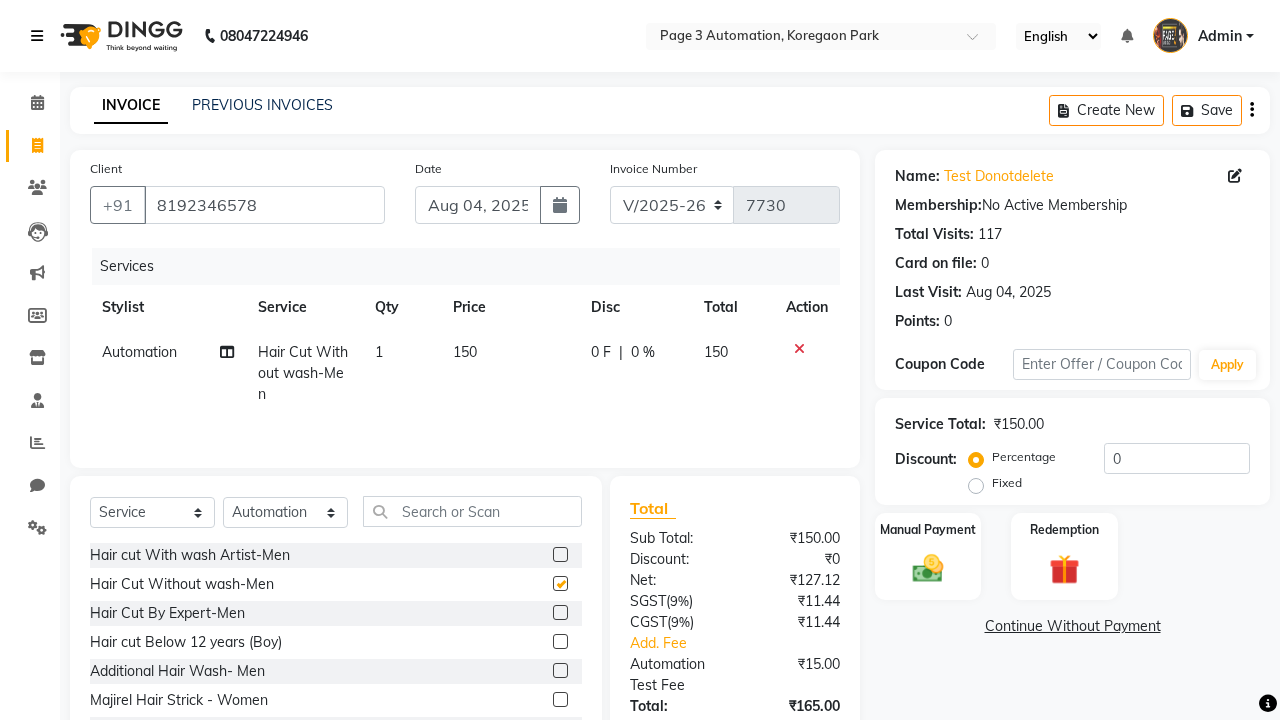 click at bounding box center [37, 36] 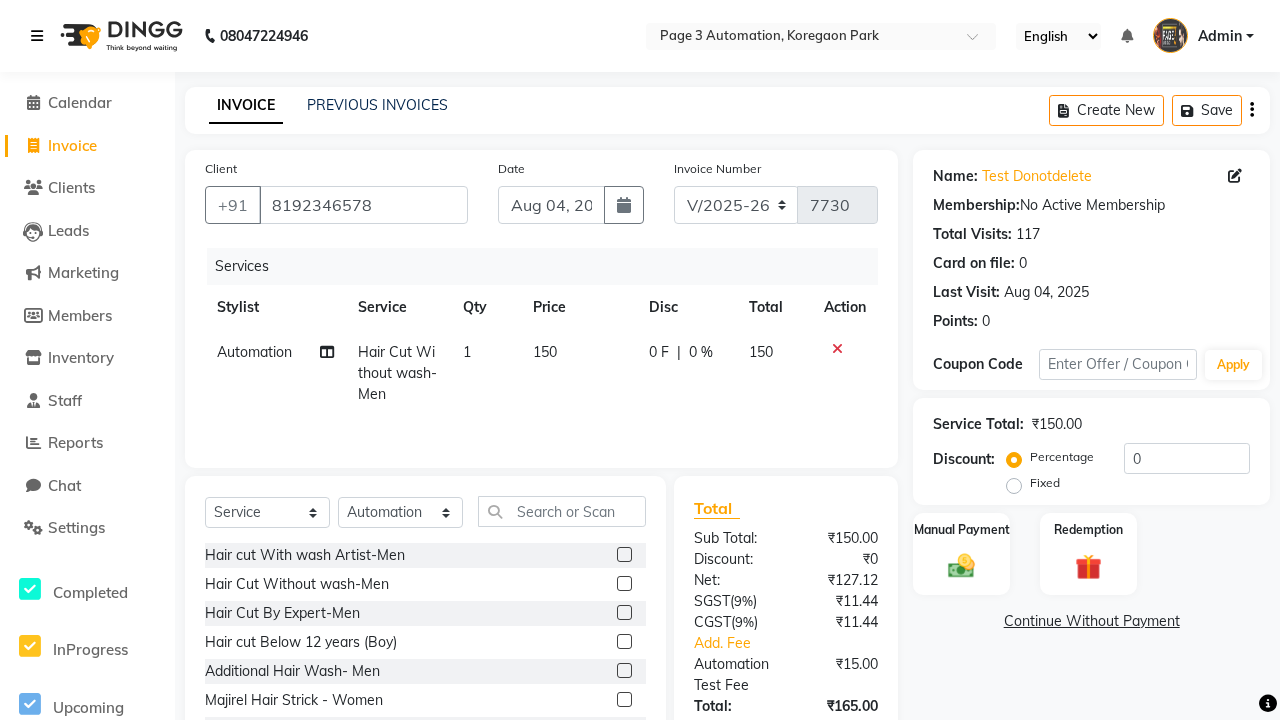 checkbox on "false" 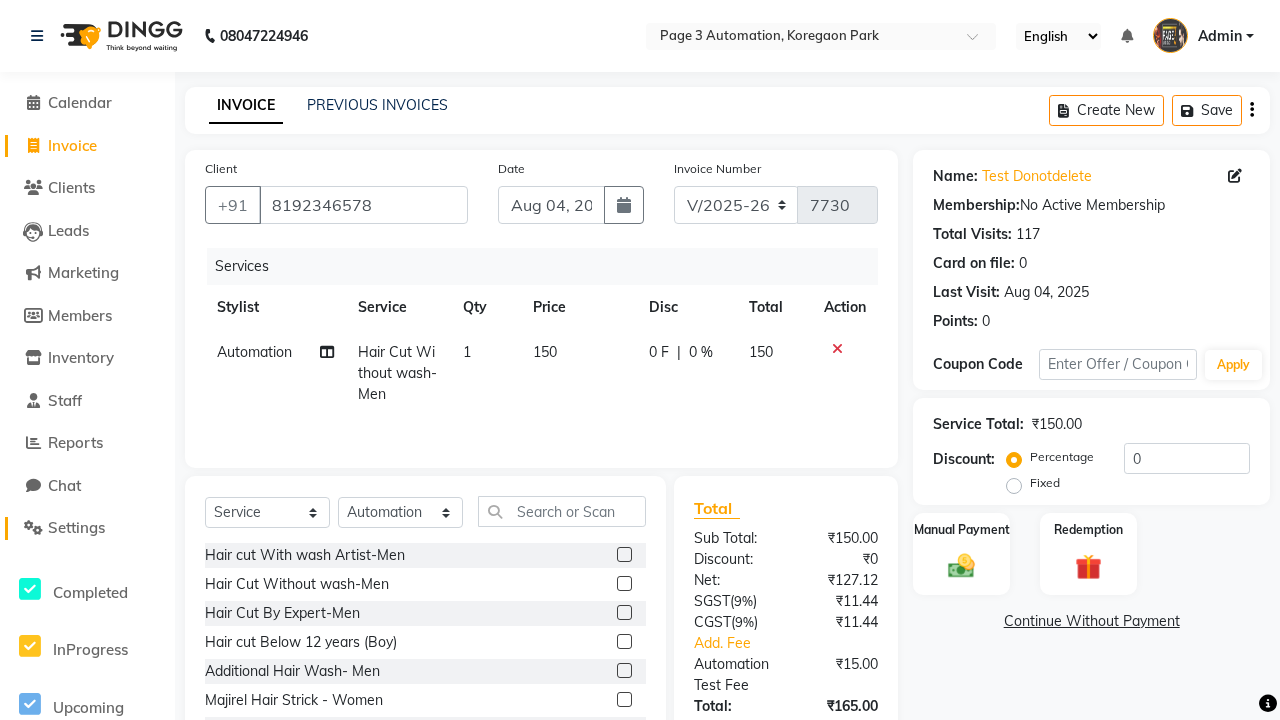 click on "Settings" 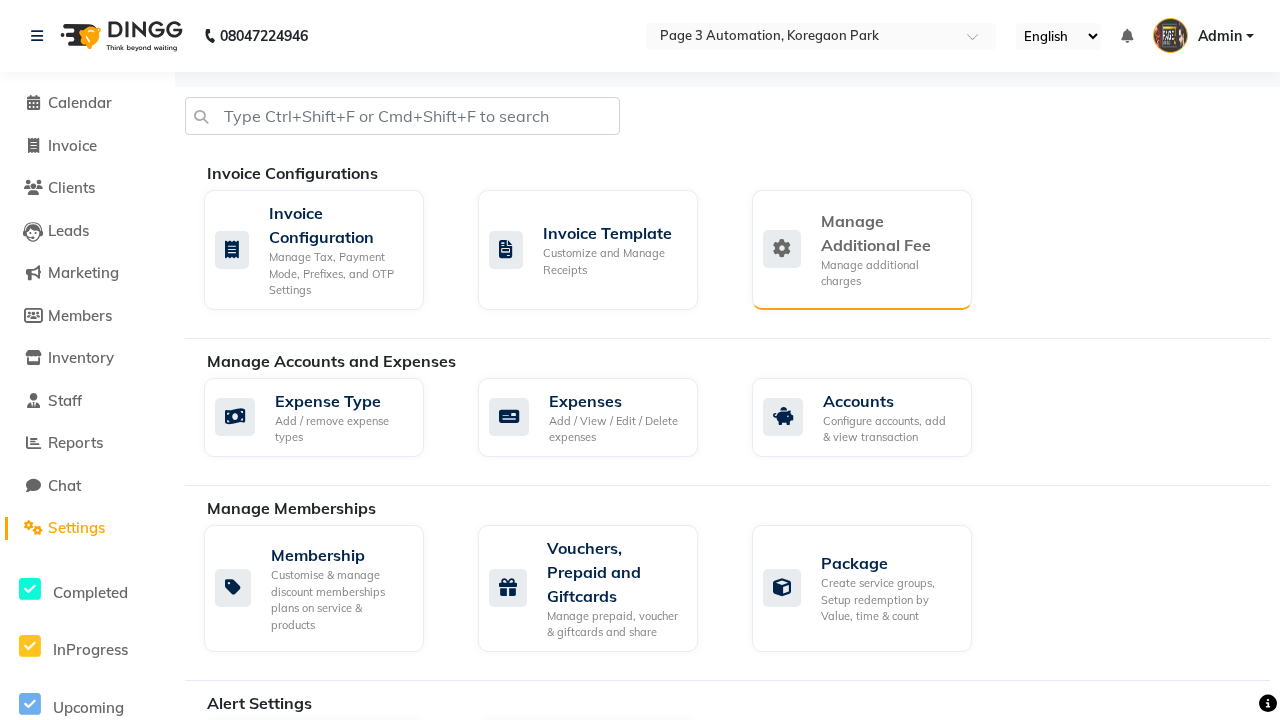 click on "Manage Additional Fee" 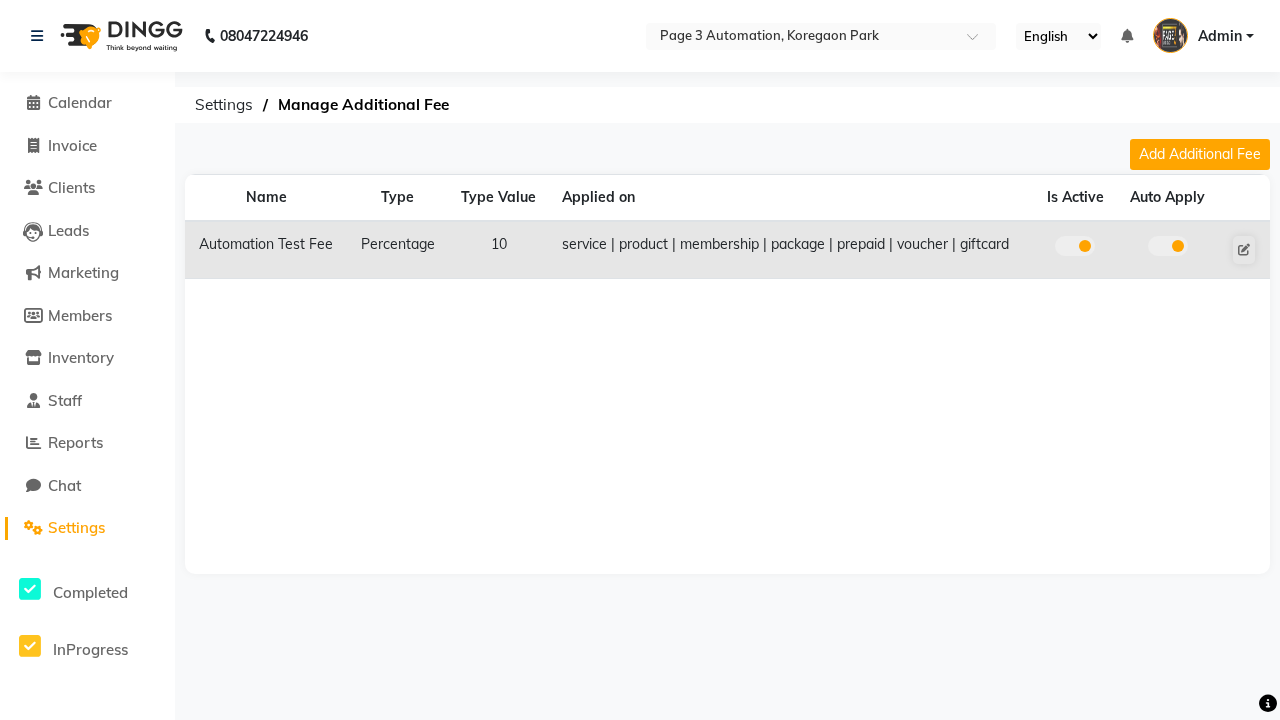 click 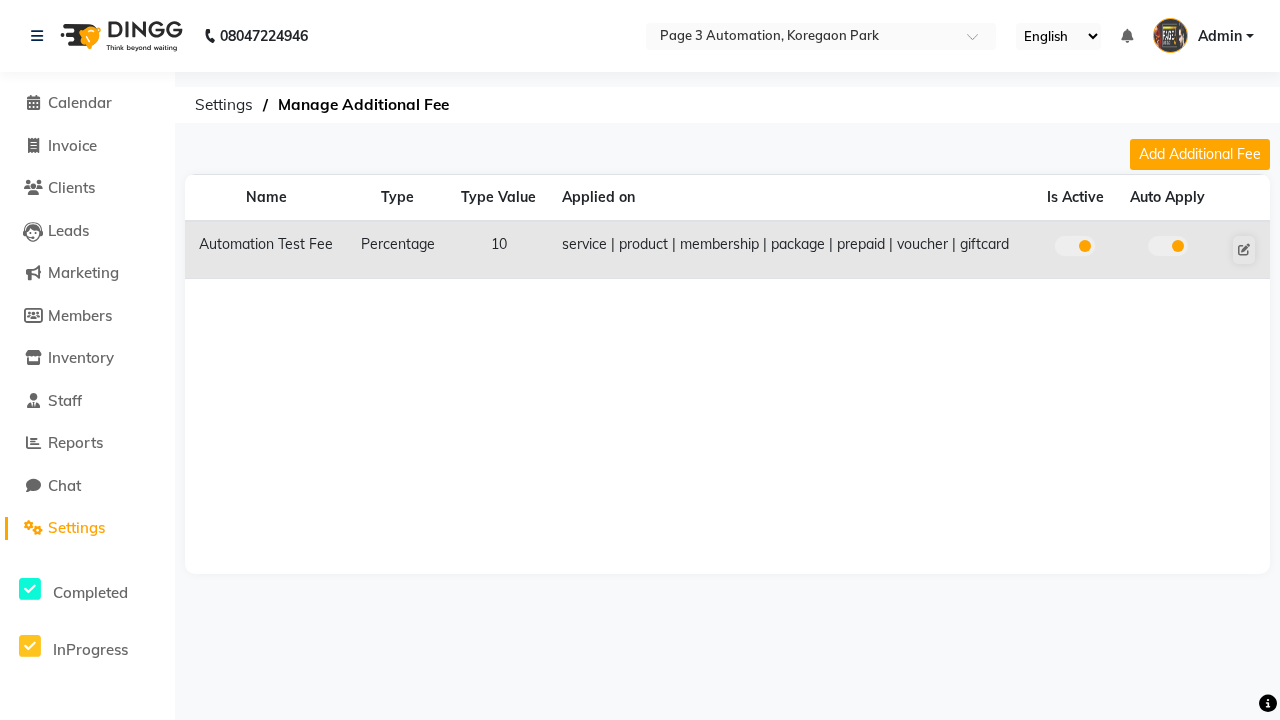 click 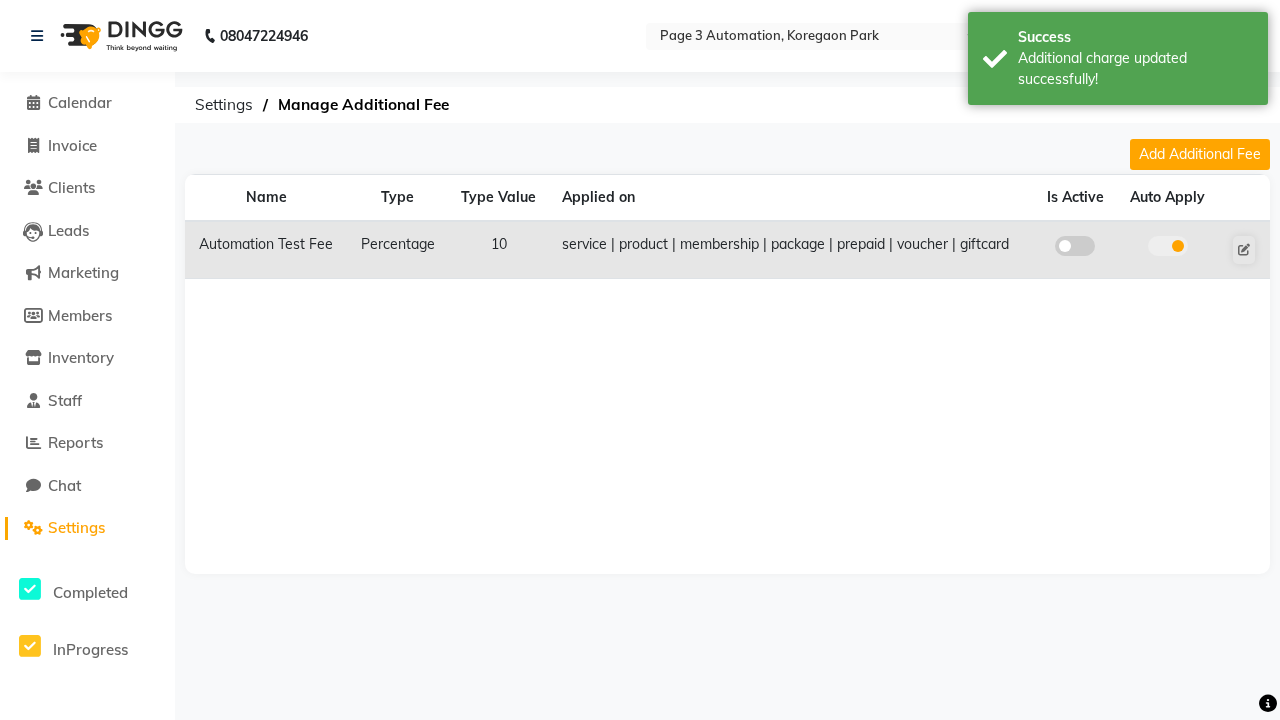 click 